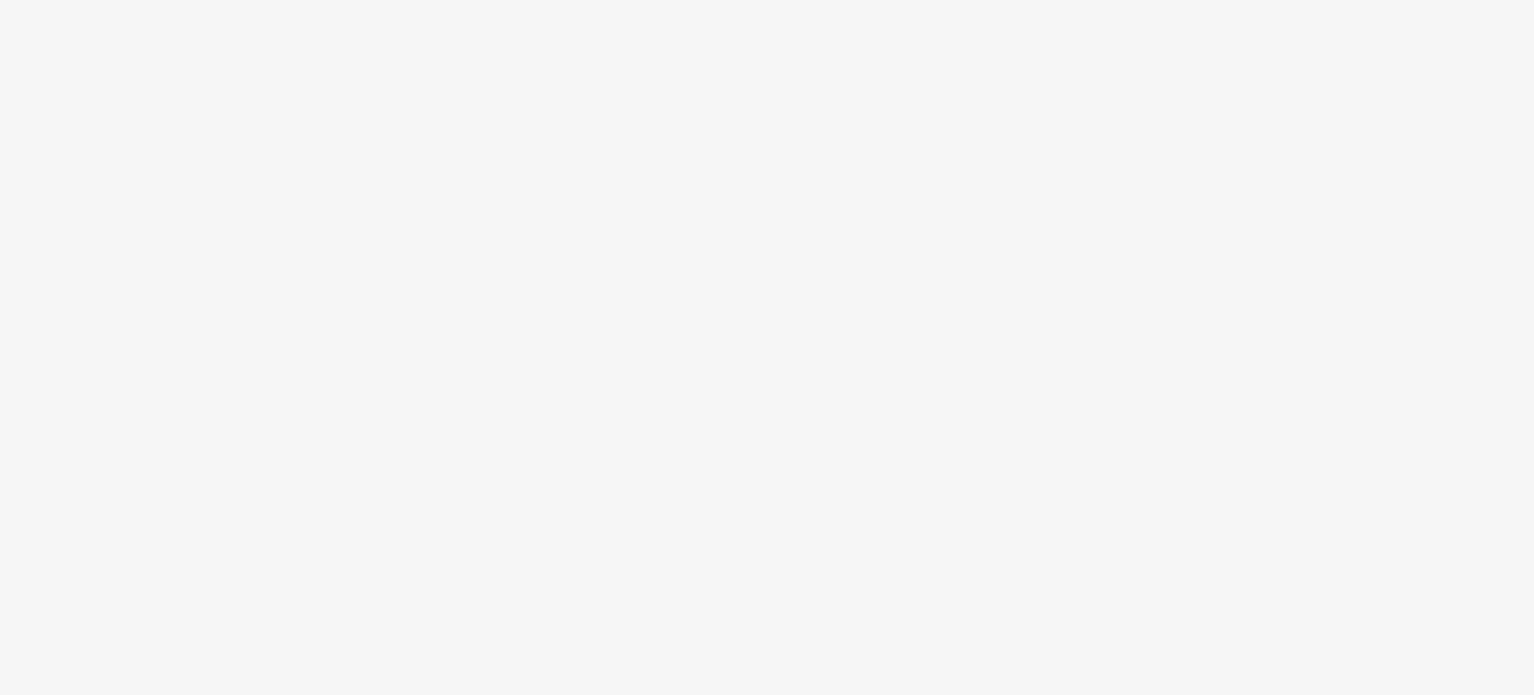 scroll, scrollTop: 0, scrollLeft: 0, axis: both 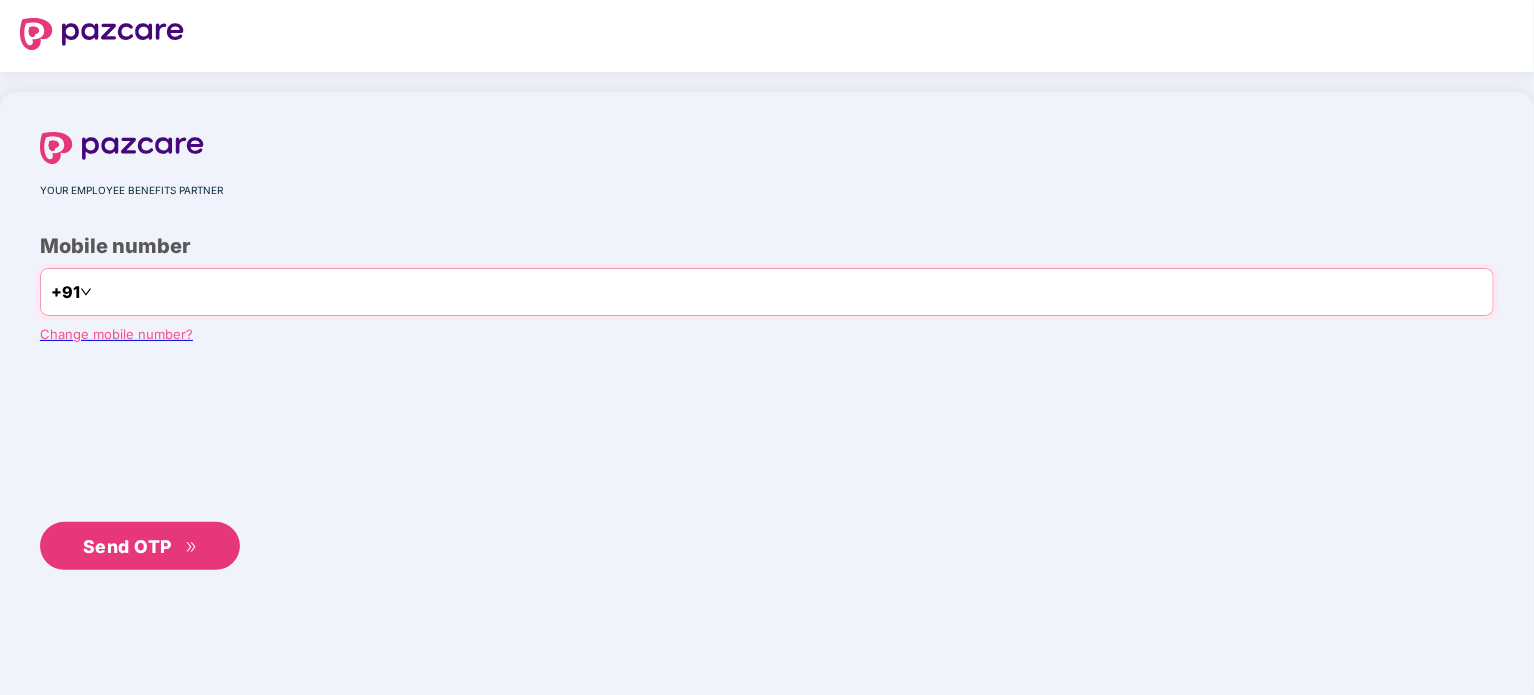 click at bounding box center [178, 292] 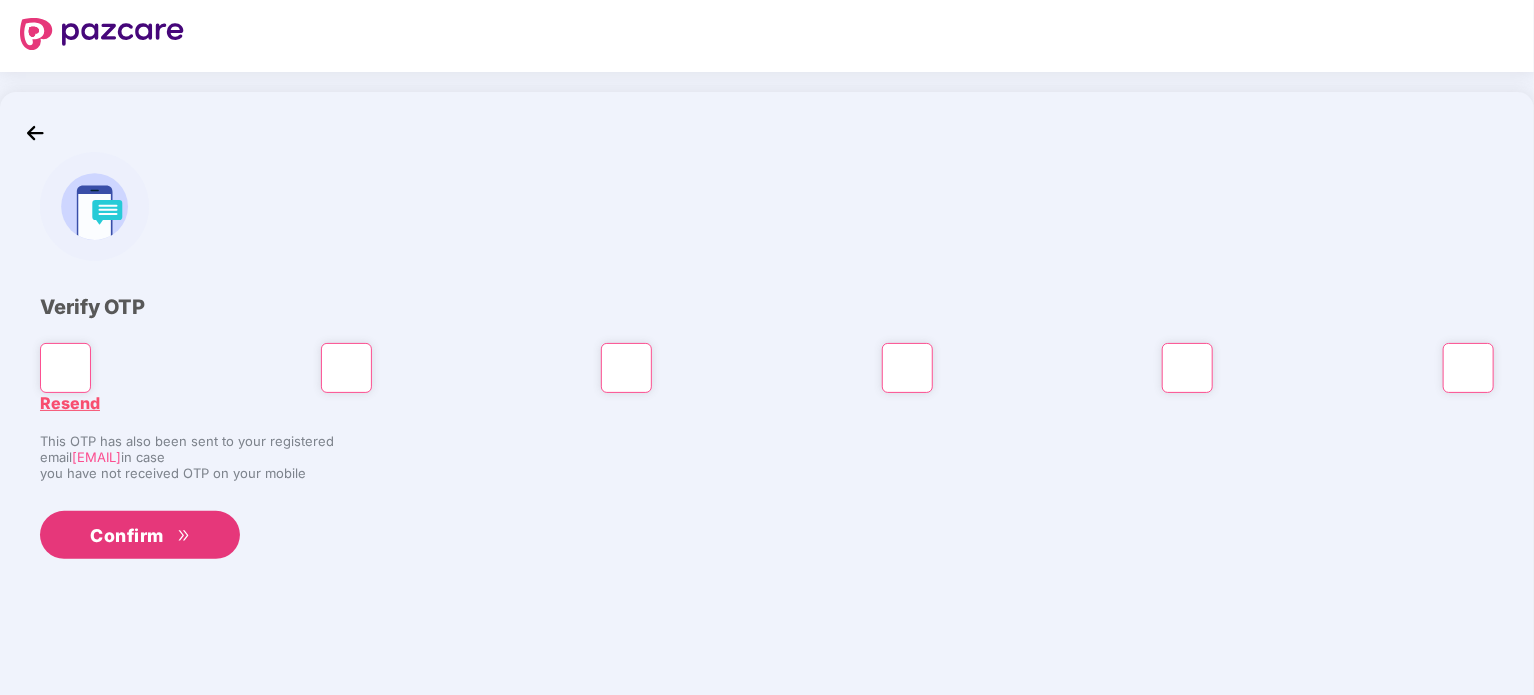type on "*" 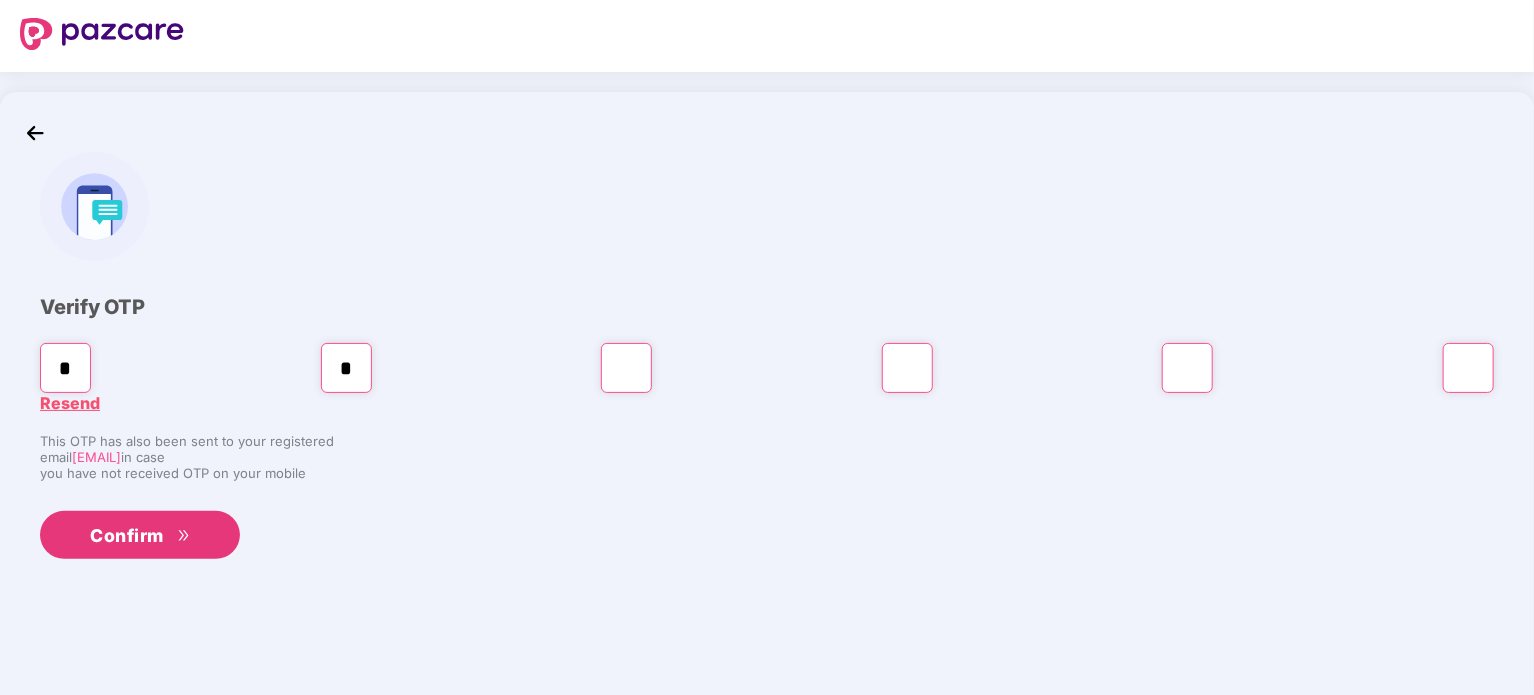 type on "*" 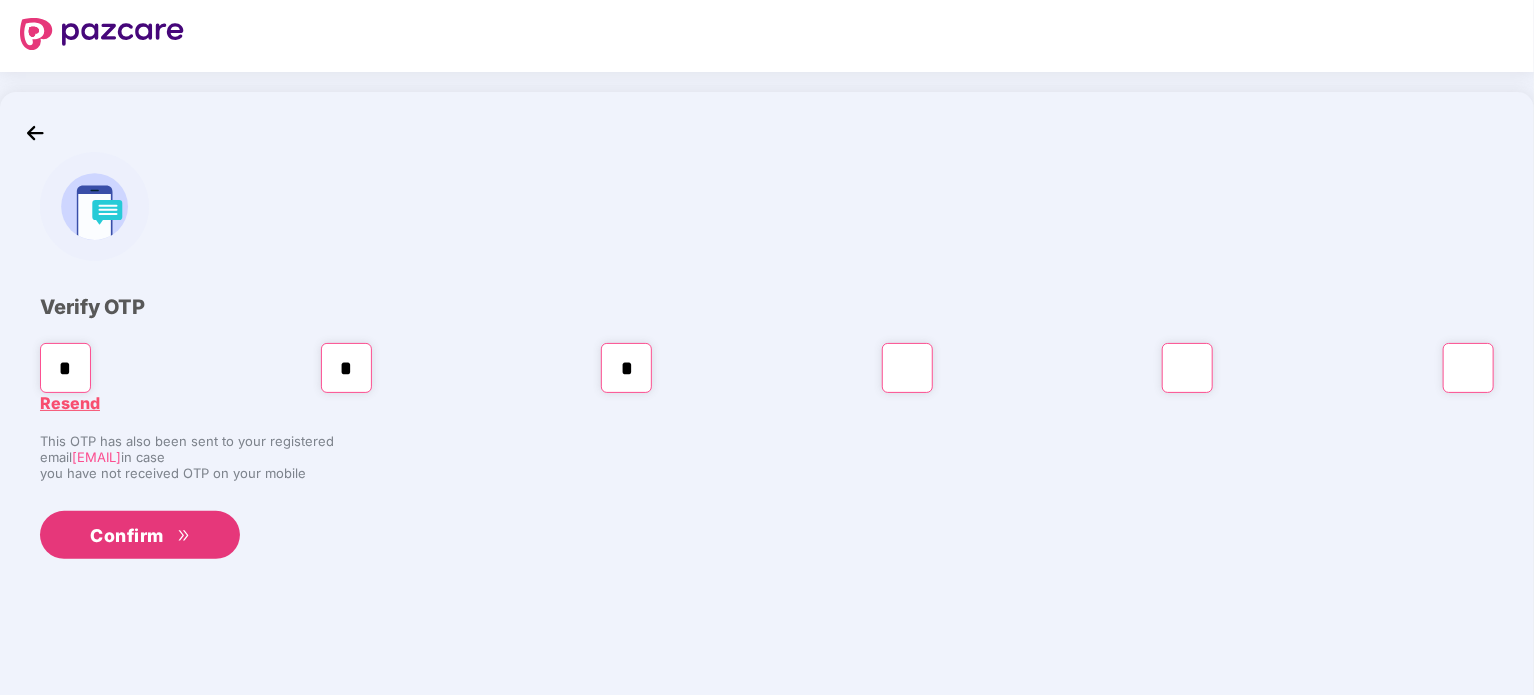 type on "*" 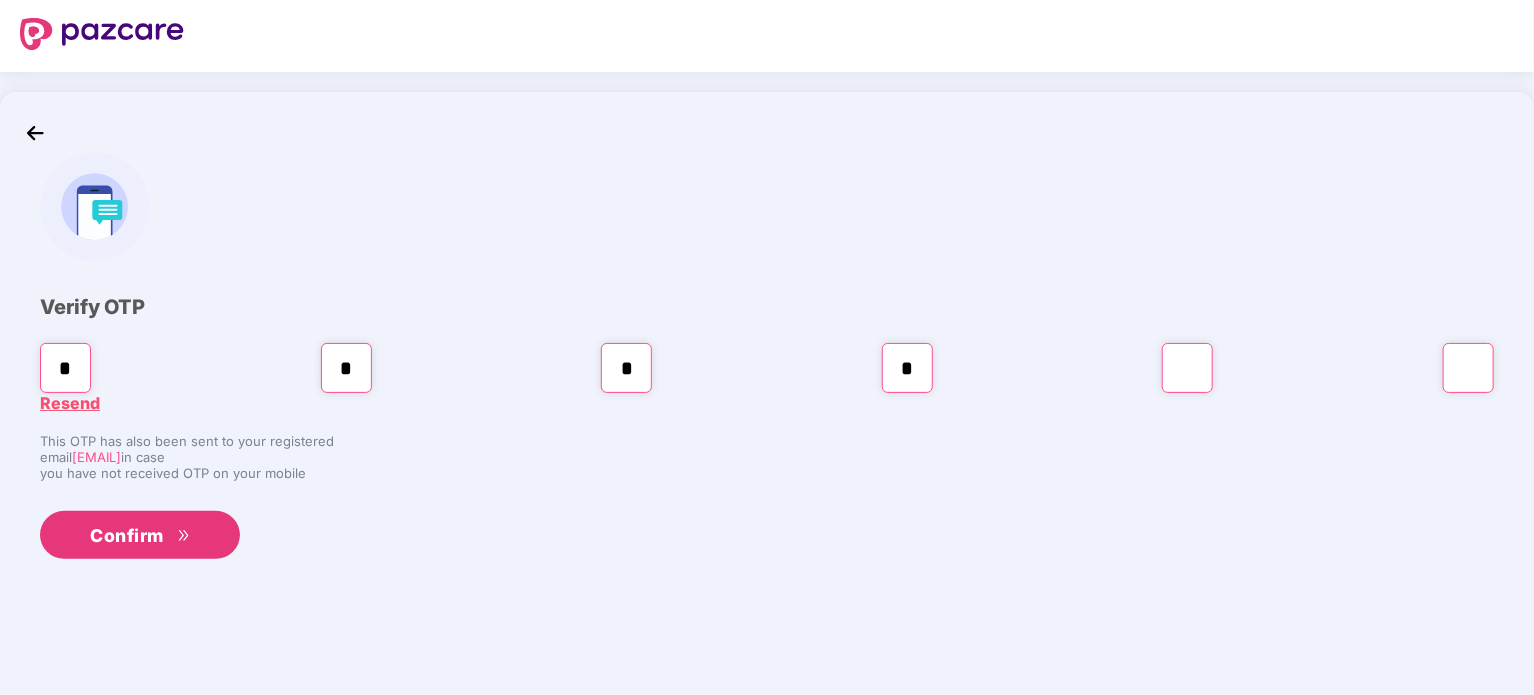 type on "*" 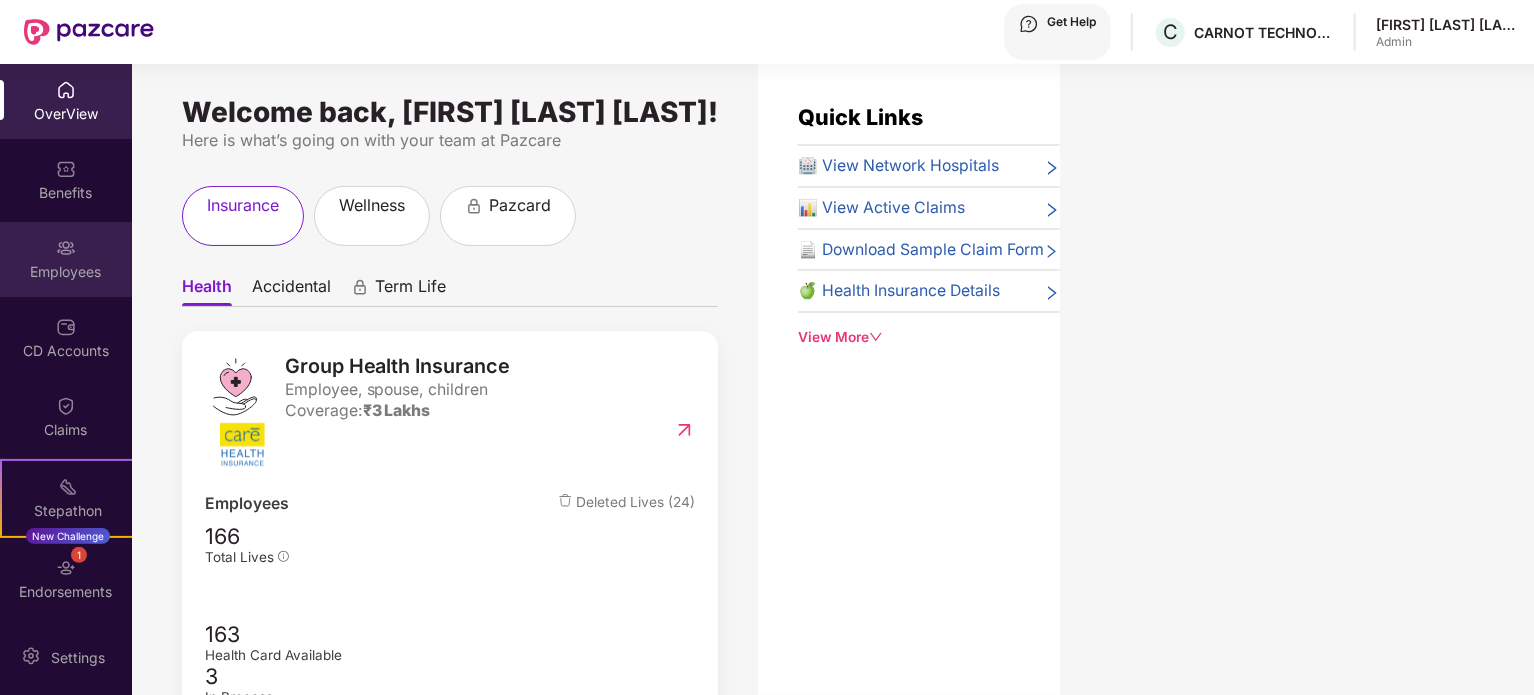 click at bounding box center [66, 90] 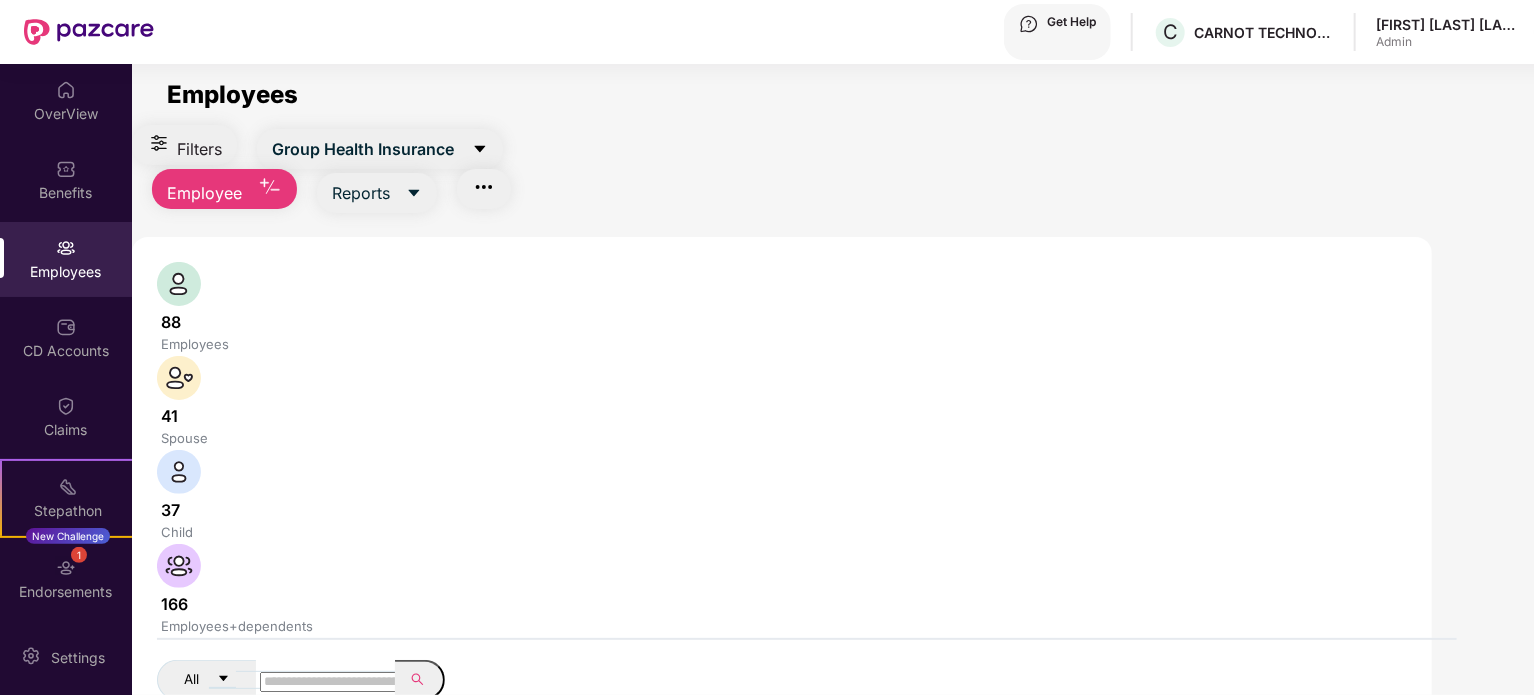 click at bounding box center [331, 682] 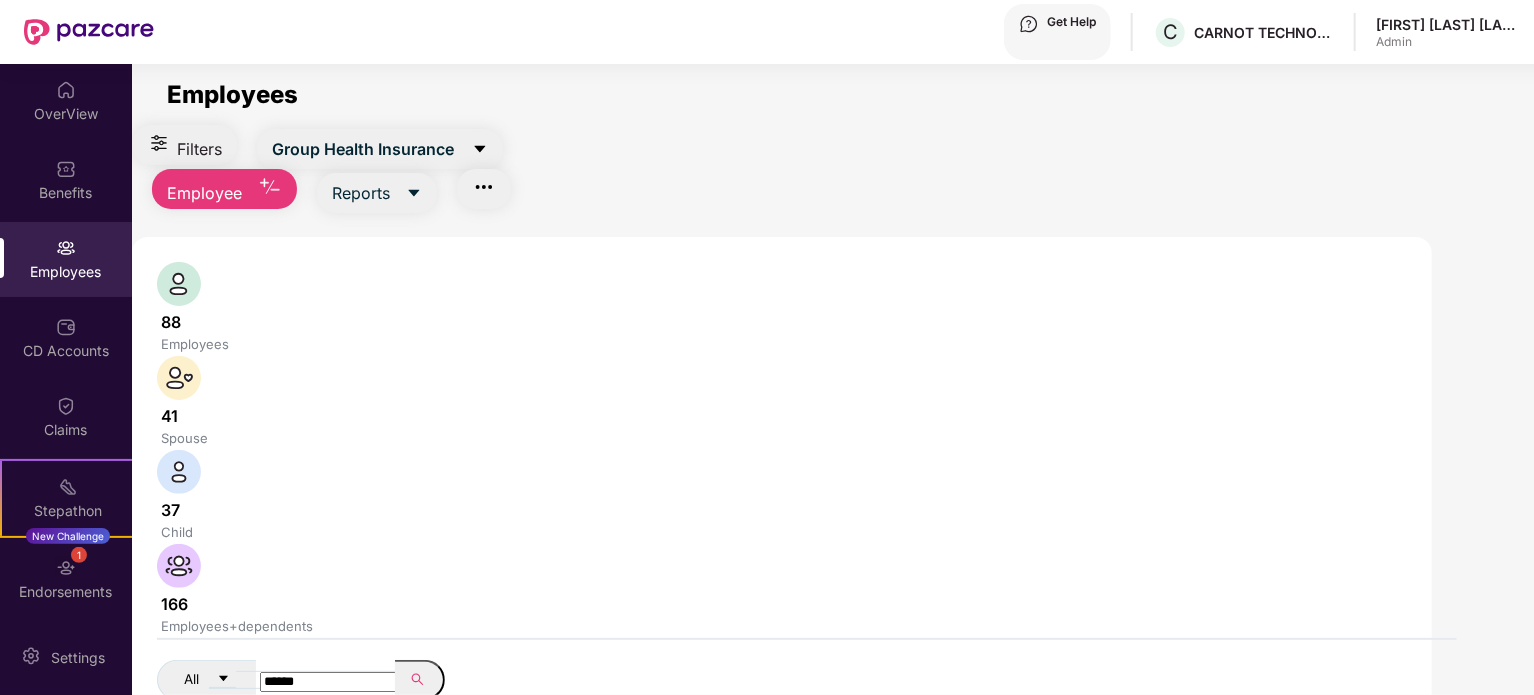 drag, startPoint x: 380, startPoint y: 338, endPoint x: 265, endPoint y: 309, distance: 118.60017 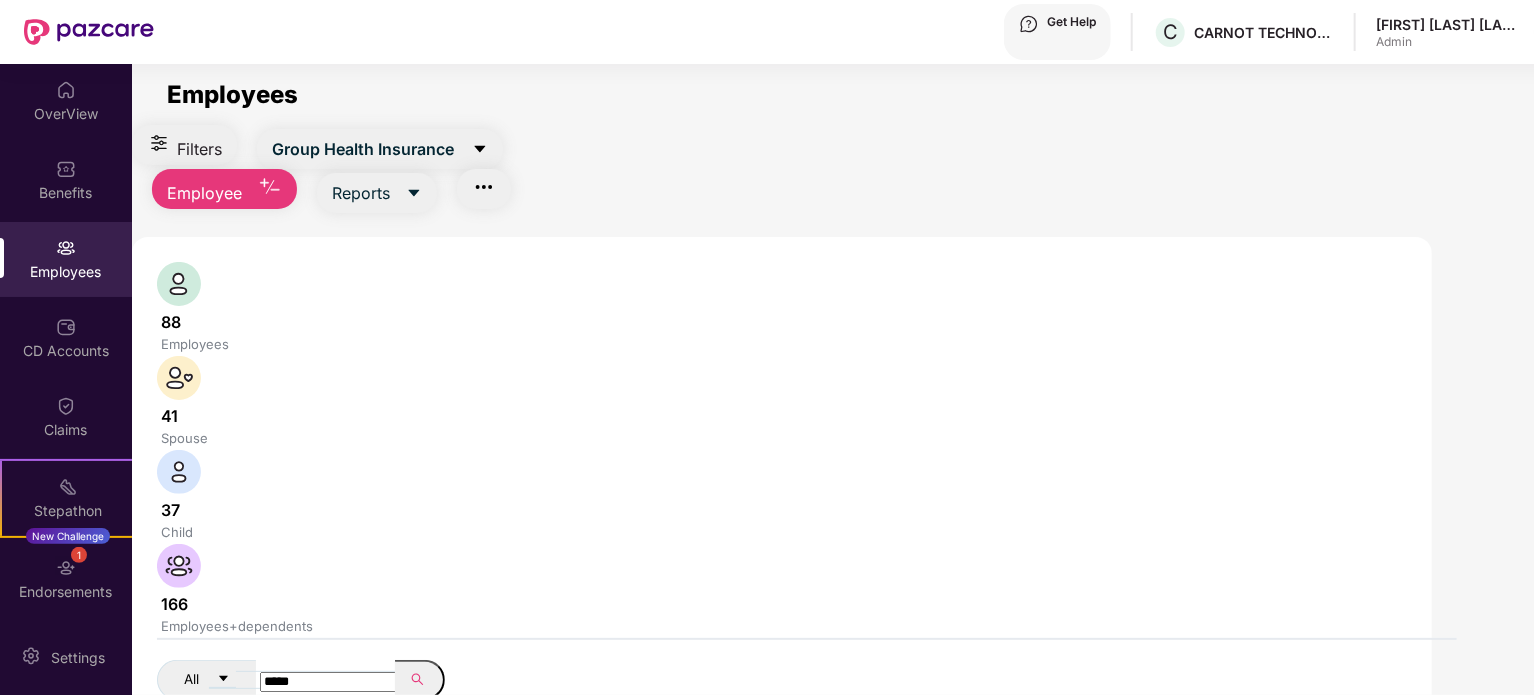 type on "*****" 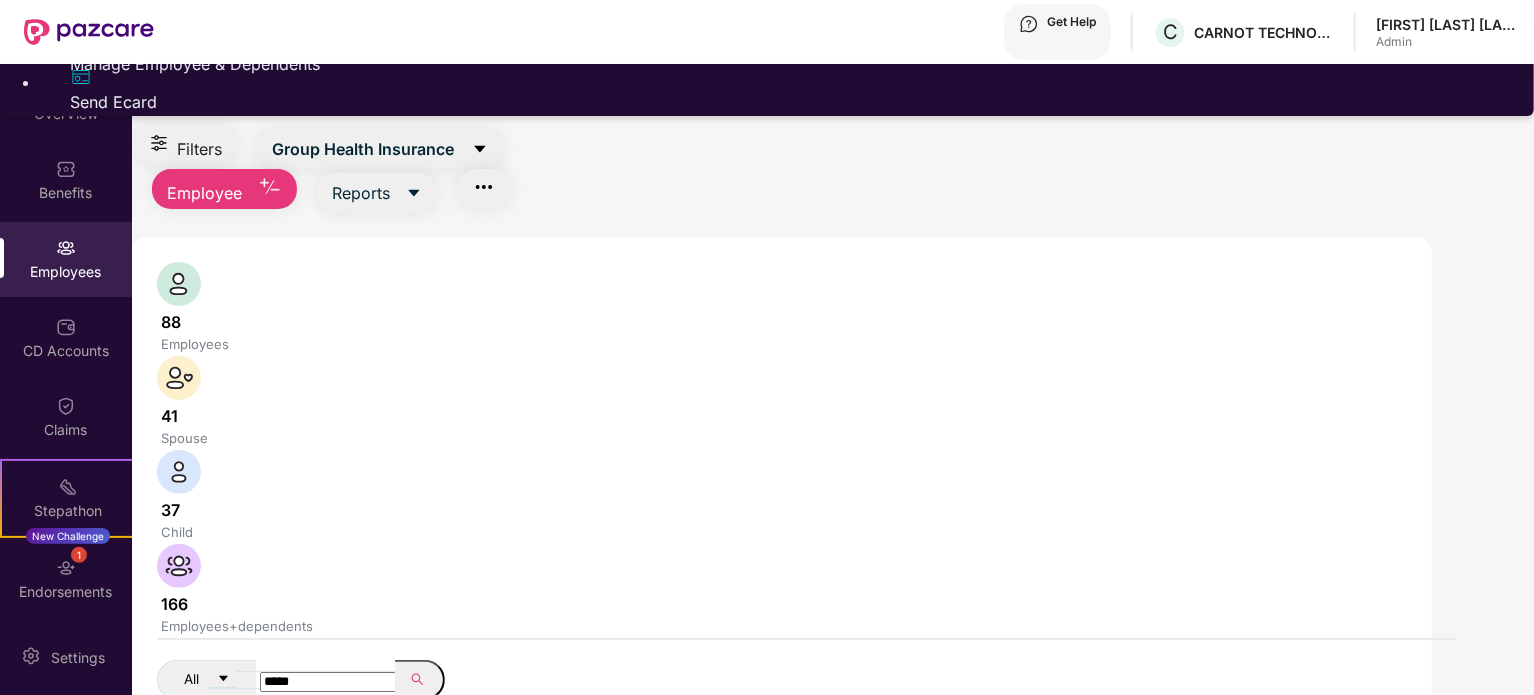 click on "Employees Filters Group Health Insurance Employee  Reports 88 Employees 41 Spouse 37 Child 166 Employees+dependents All ***** Download Filtered Report EID Employee Name Insured Name Relationship Coverage Type Endorsement Status Platform Status Joining Date Manage                   C0292 RK [FIRST] [LAST] [LAST]   [EMAIL] [FIRST] [LAST] [LAST] Self ESC Active Verified 05 May 2025 Total 1 items 1" at bounding box center [782, 471] 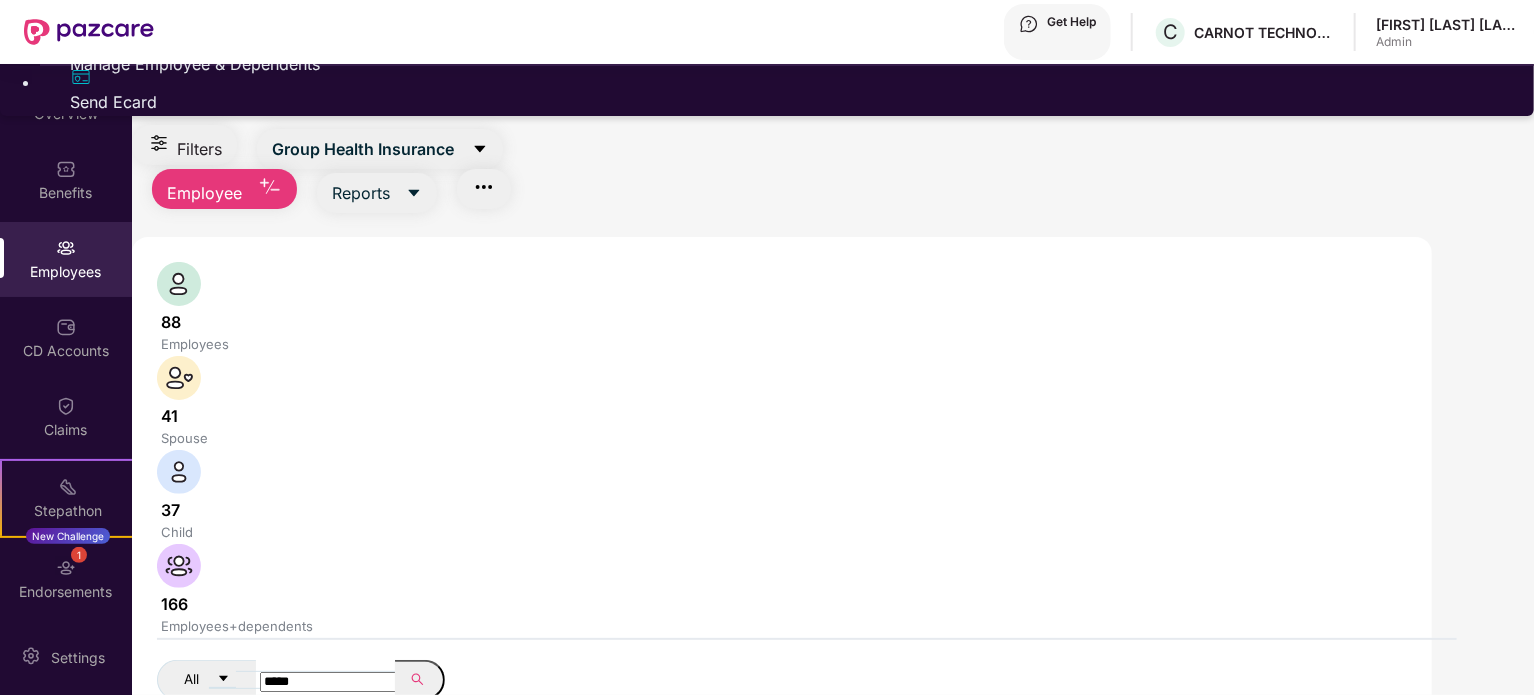 click at bounding box center [82, 38] 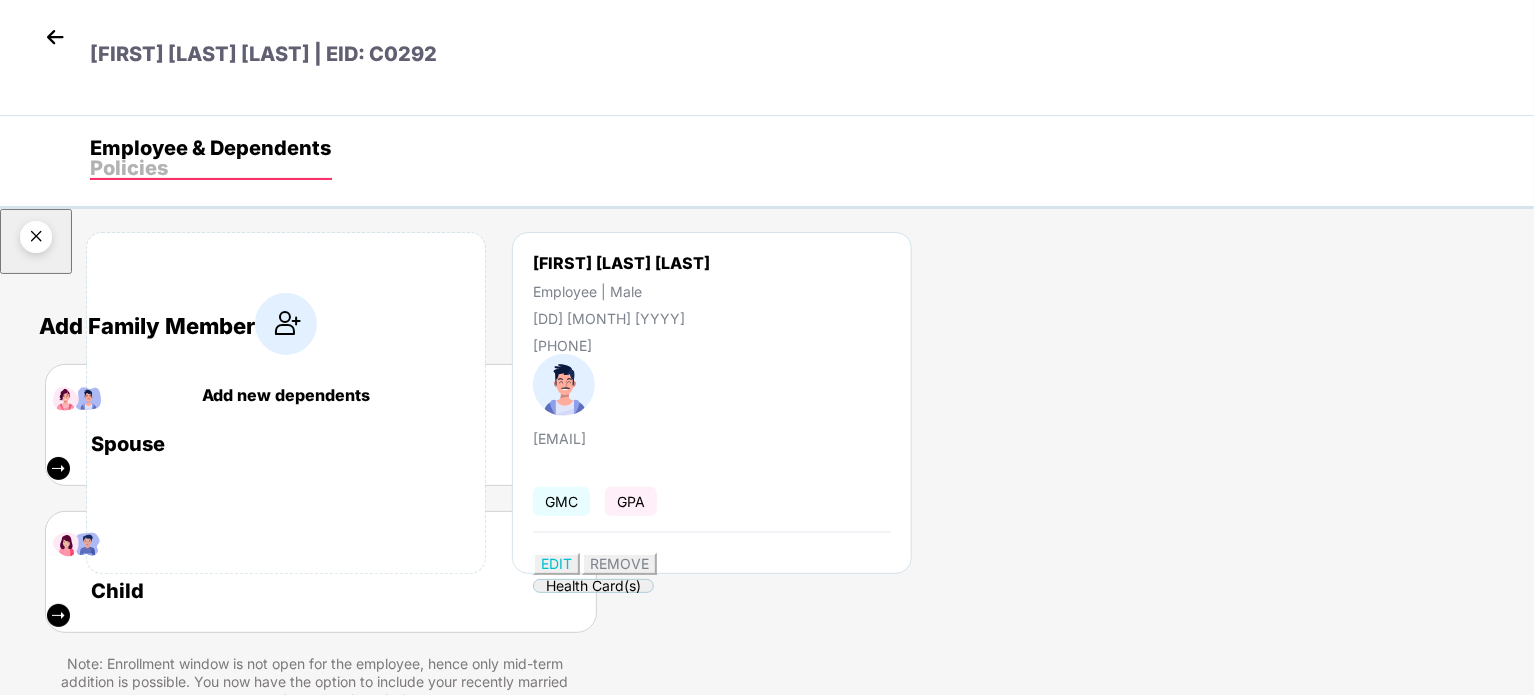 click at bounding box center (36, 240) 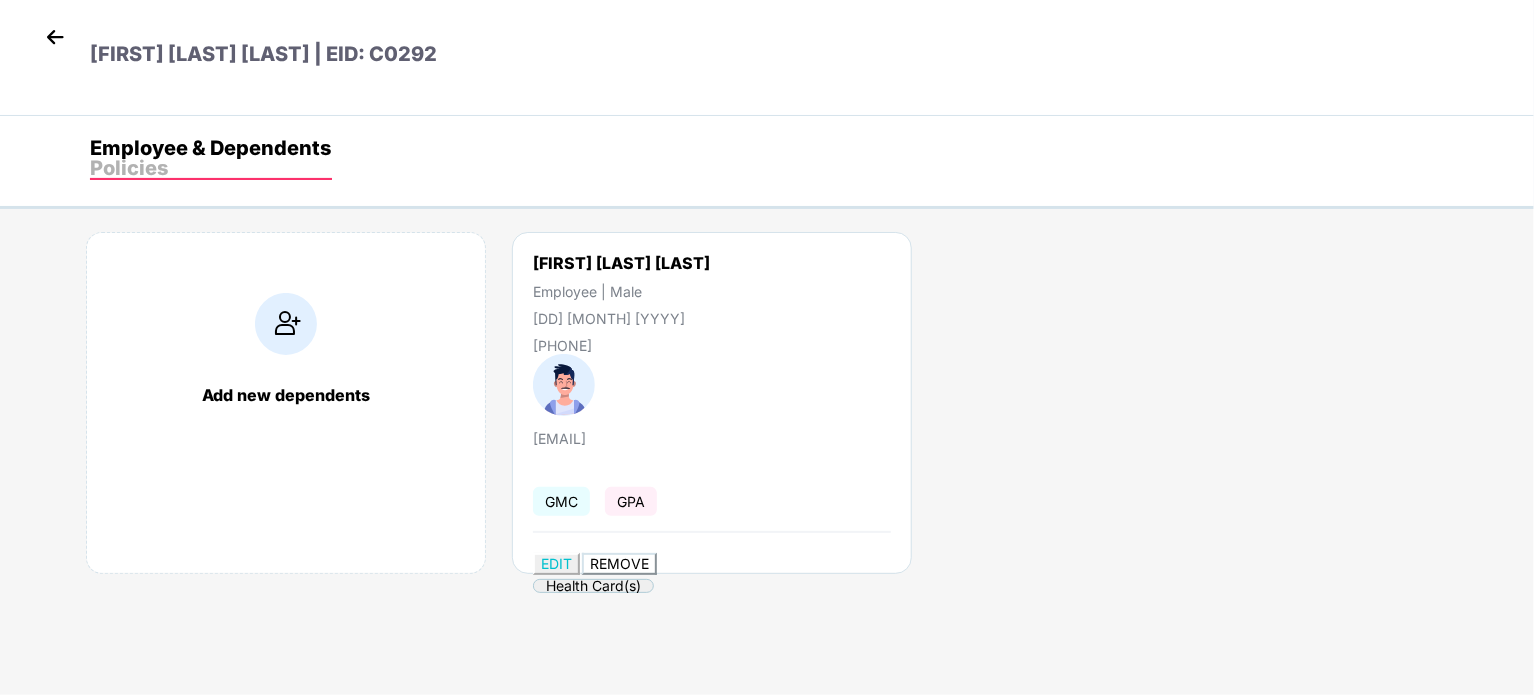 click on "REMOVE" at bounding box center (619, 563) 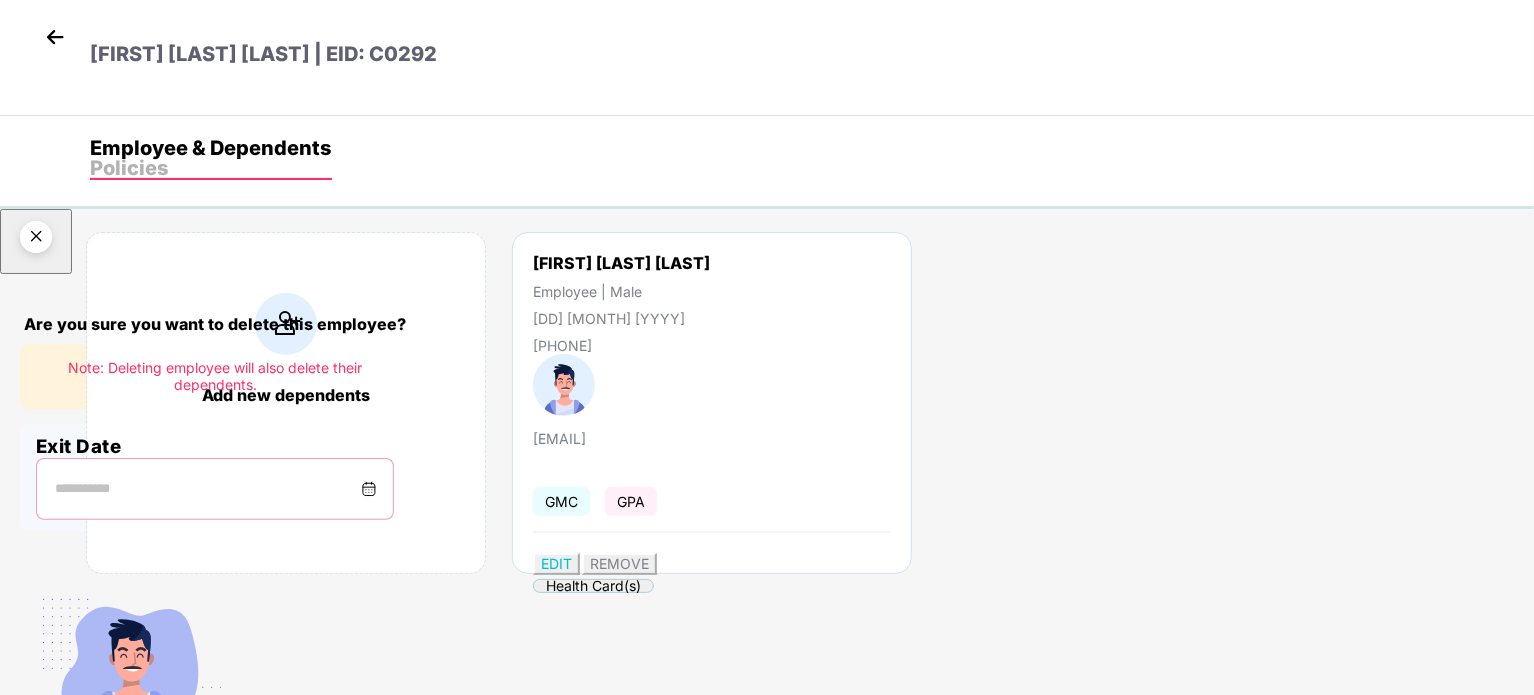 click at bounding box center [207, 489] 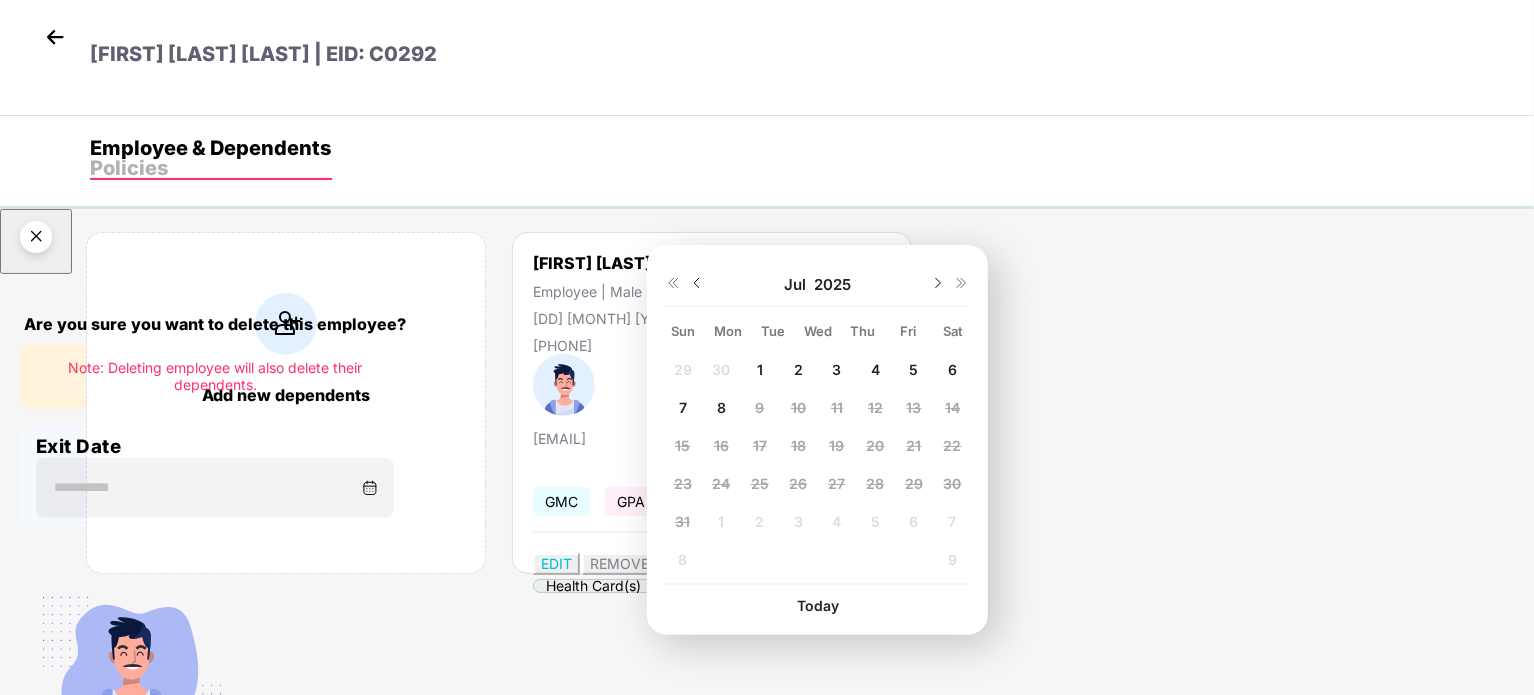 click on "Are you sure you want to delete this employee? Note: Deleting employee will also delete their dependents. Exit Date Delete permanently Important! Information once deleted, can’t be recovered." at bounding box center [767, 572] 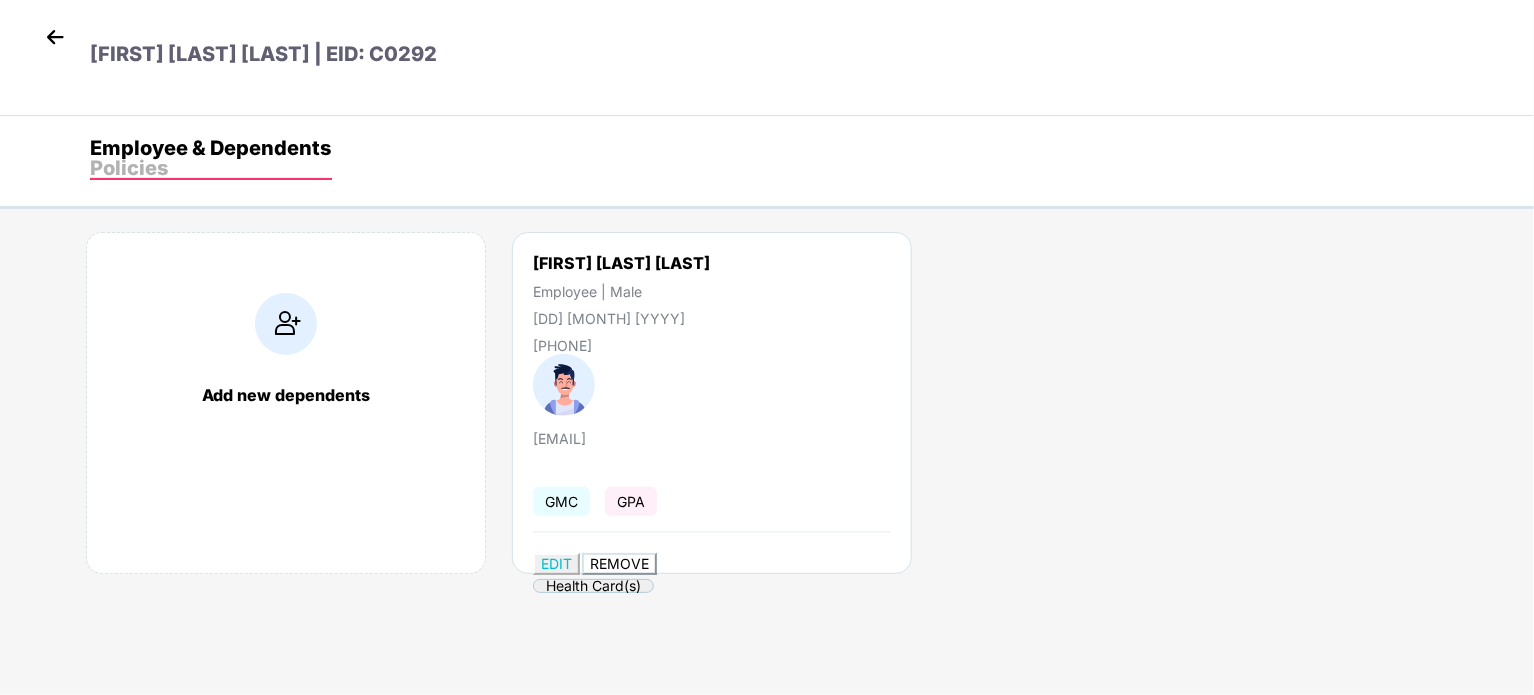 click on "REMOVE" at bounding box center (619, 563) 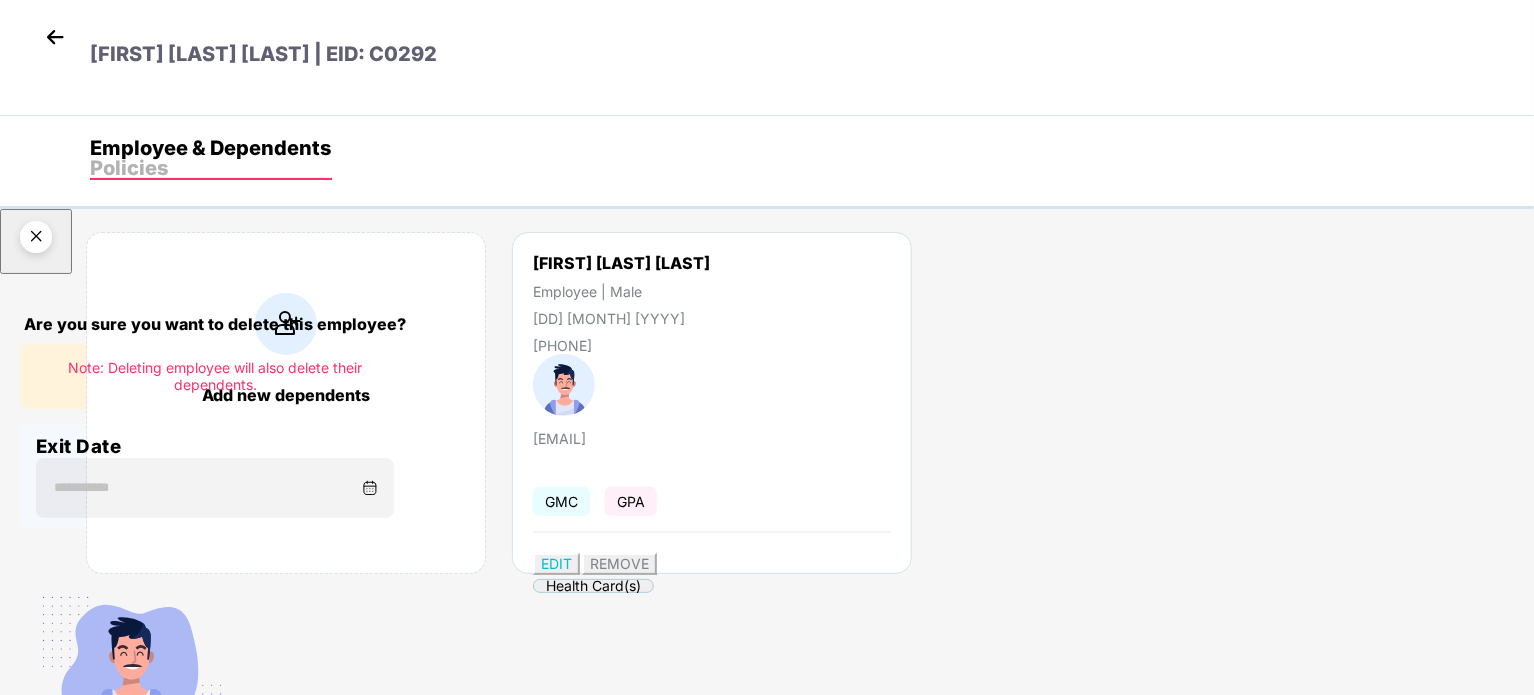 click at bounding box center (36, 240) 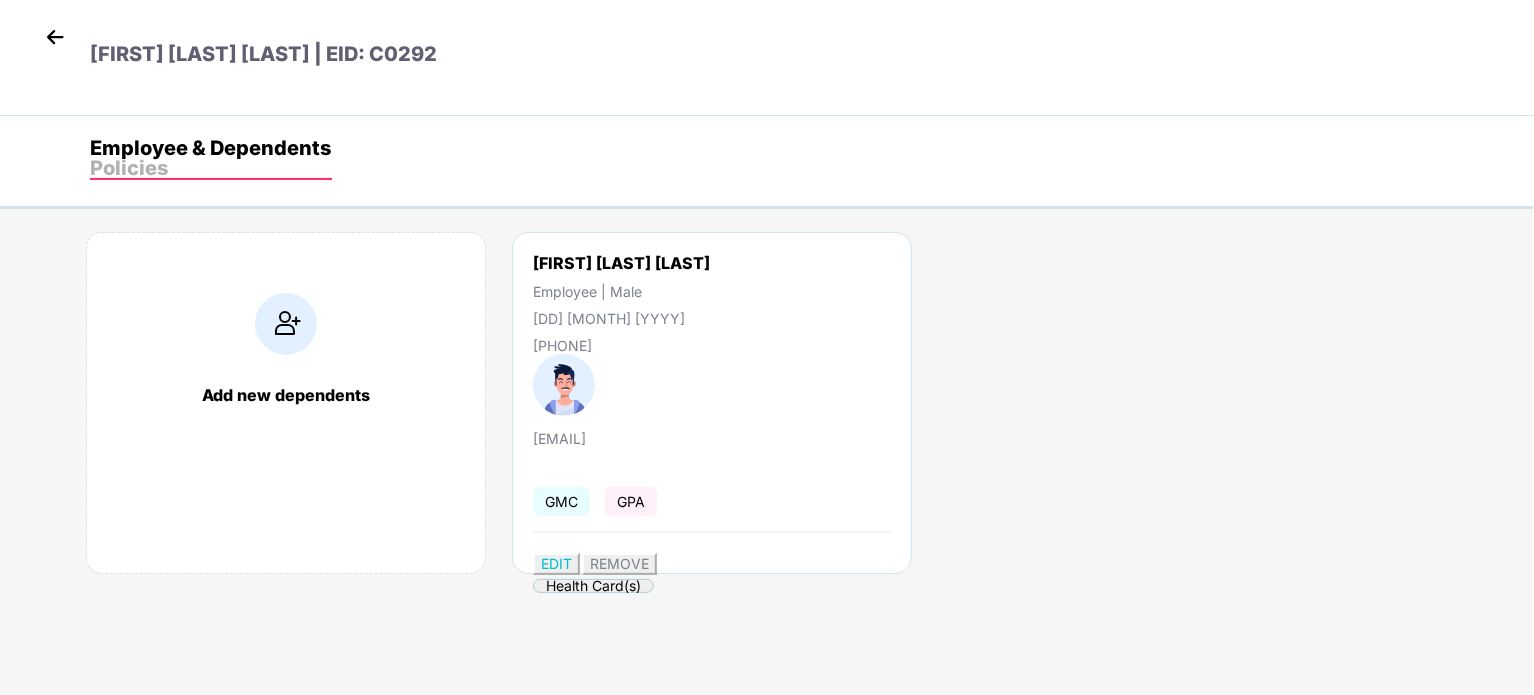 click at bounding box center [55, 37] 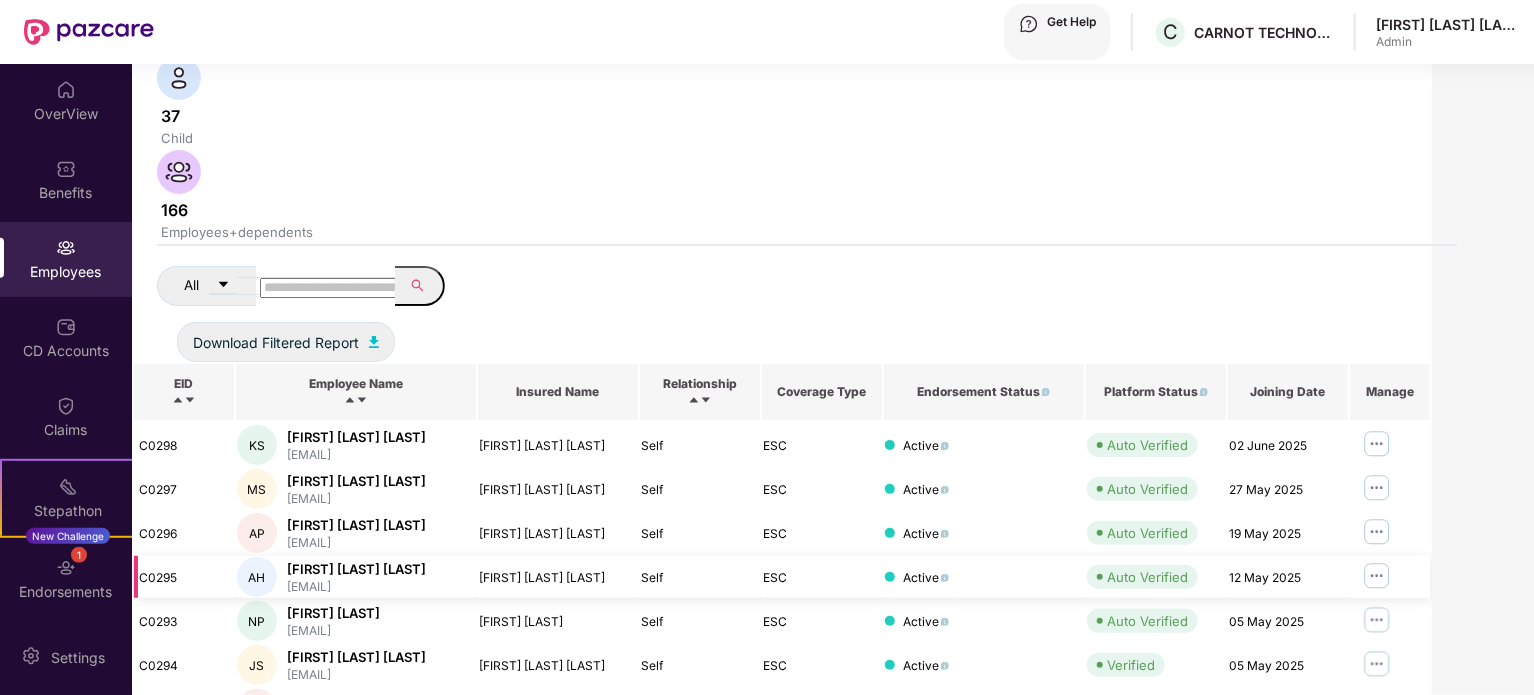 scroll, scrollTop: 548, scrollLeft: 0, axis: vertical 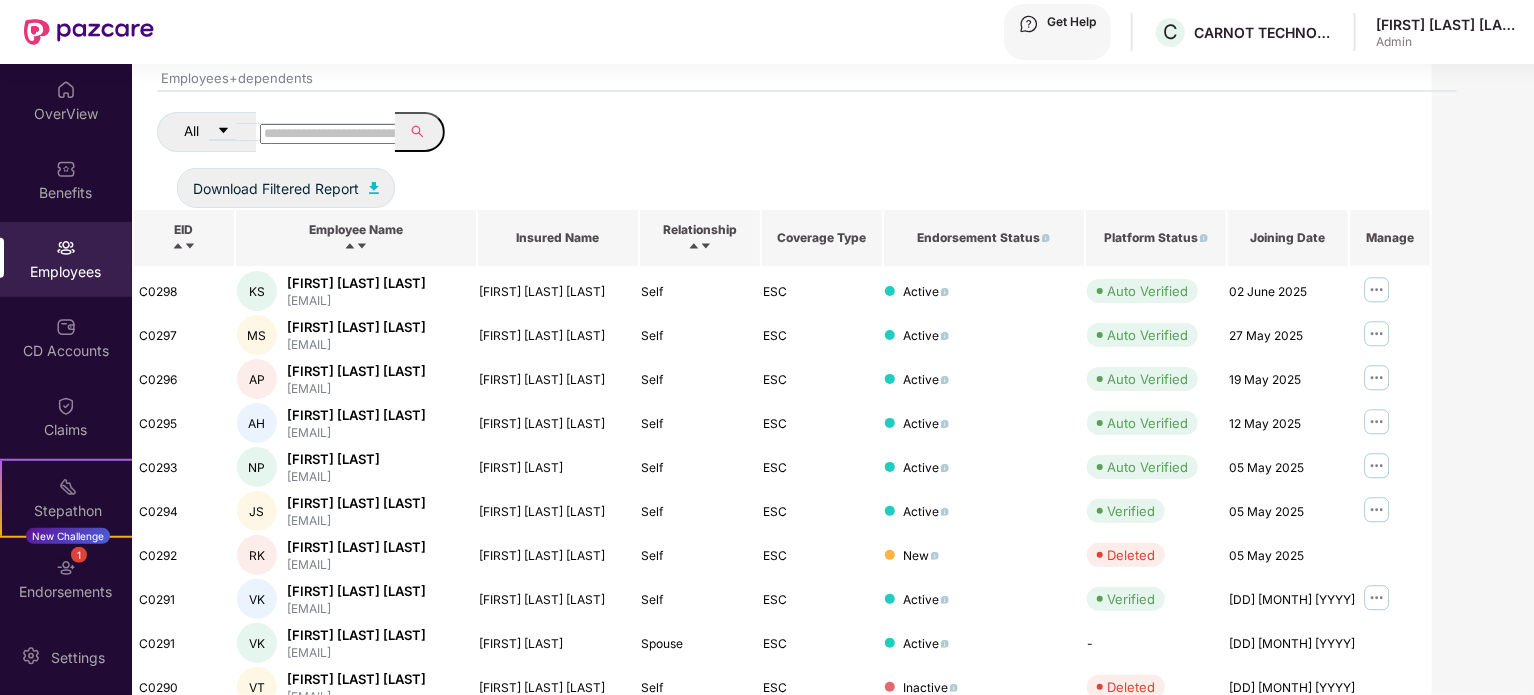 click on "3" at bounding box center [1323, 820] 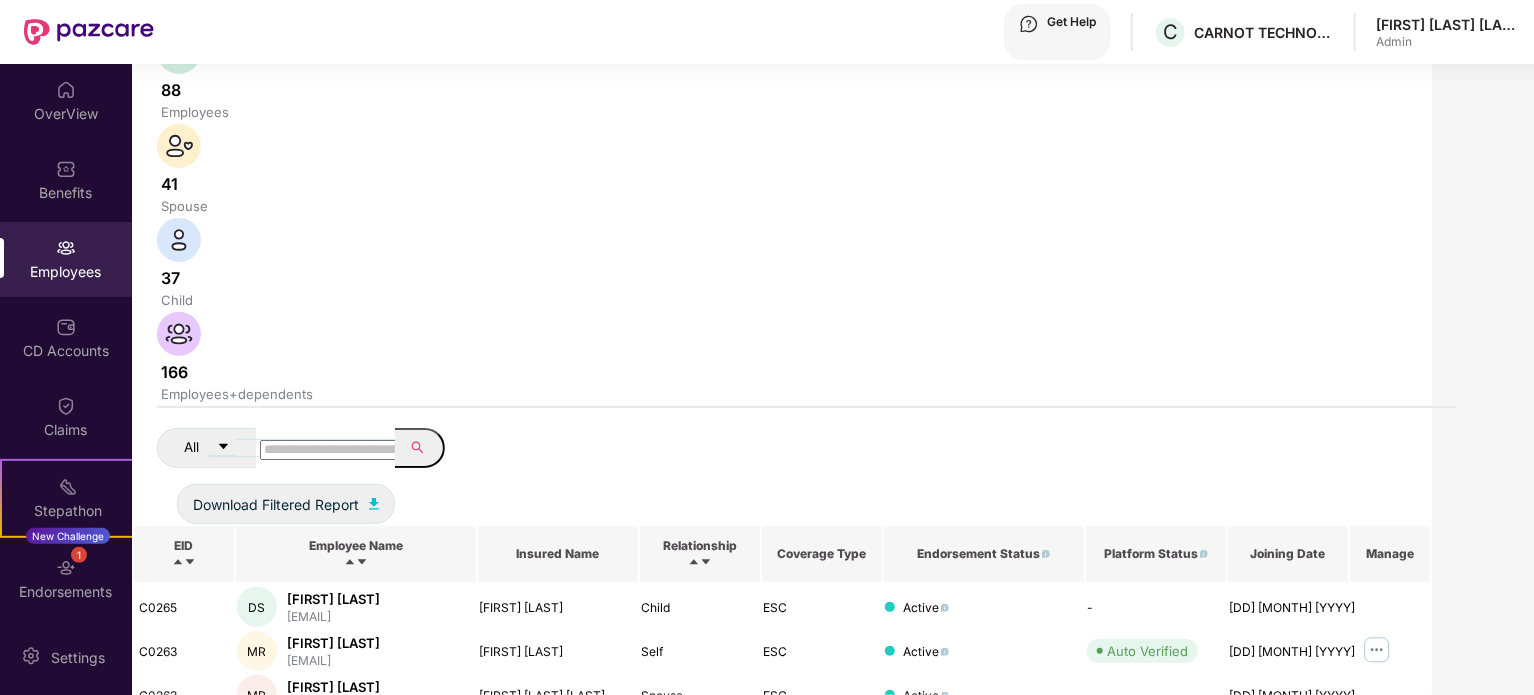 scroll, scrollTop: 230, scrollLeft: 0, axis: vertical 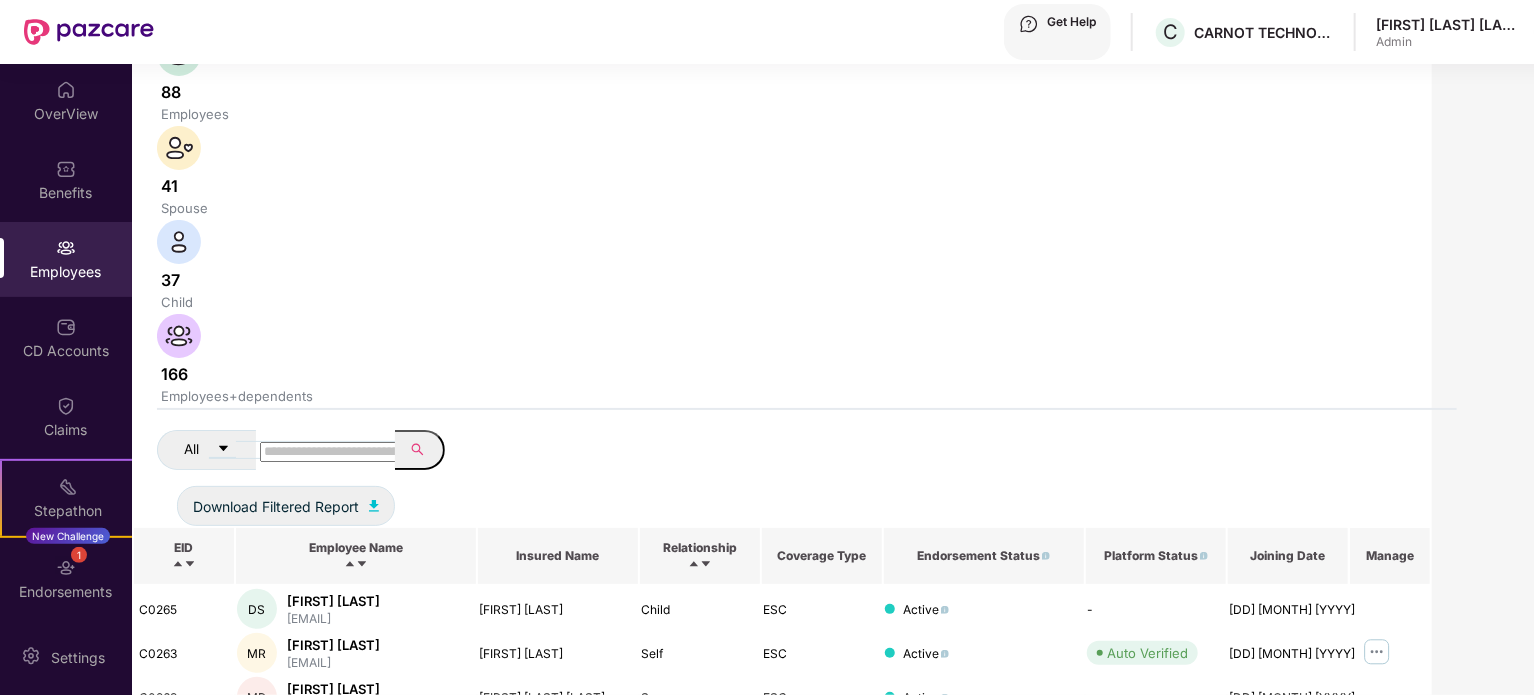 click at bounding box center [331, 452] 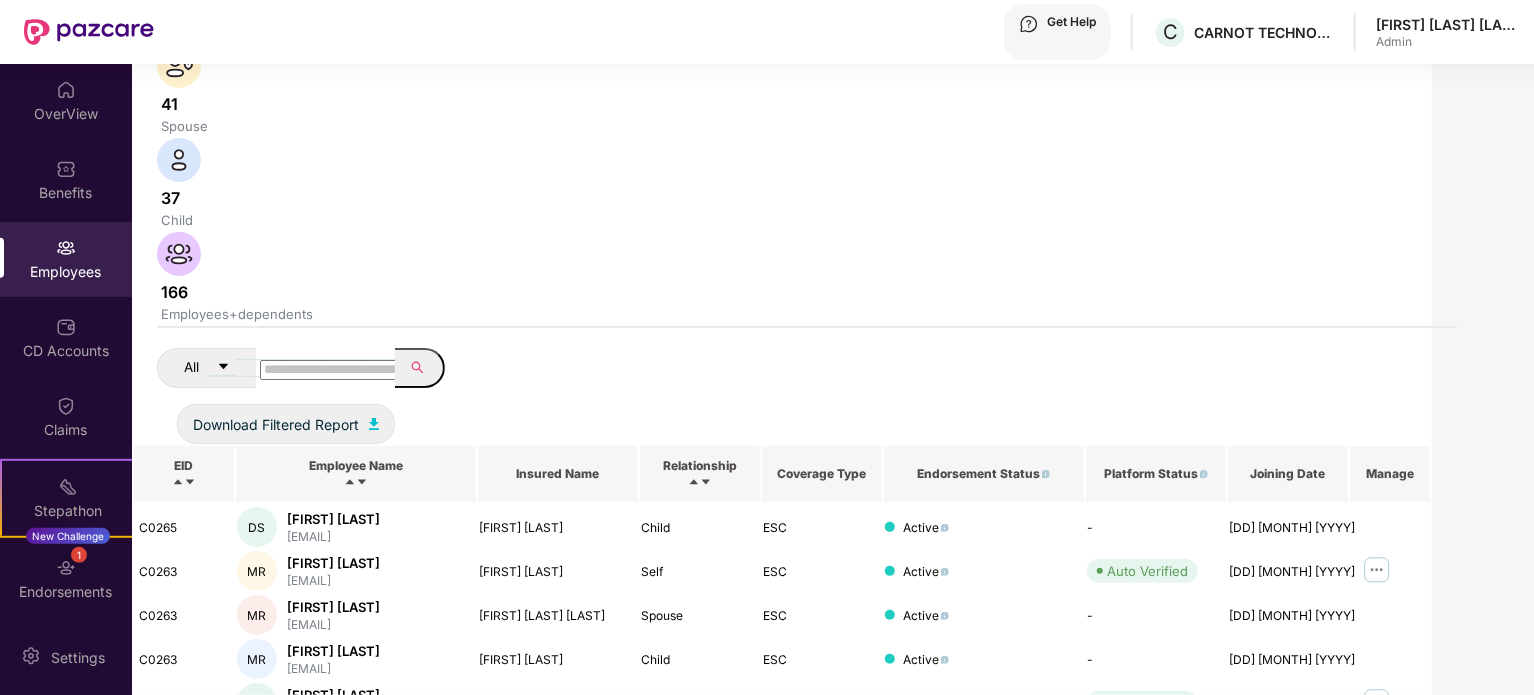 scroll, scrollTop: 430, scrollLeft: 0, axis: vertical 